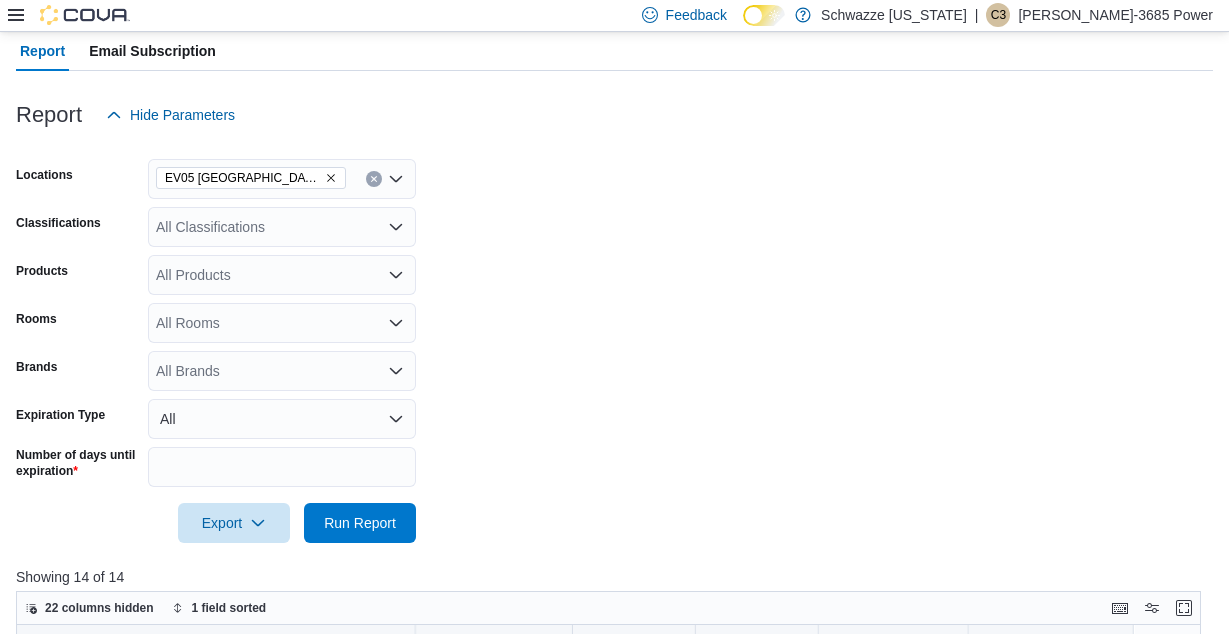 scroll, scrollTop: 0, scrollLeft: 0, axis: both 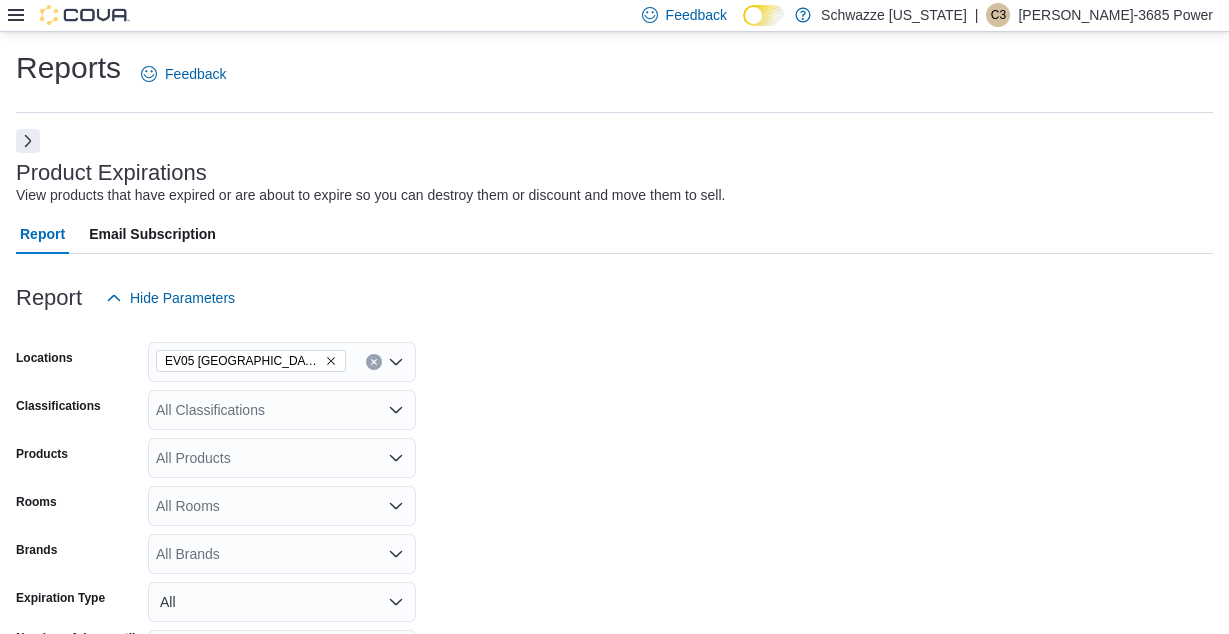 click 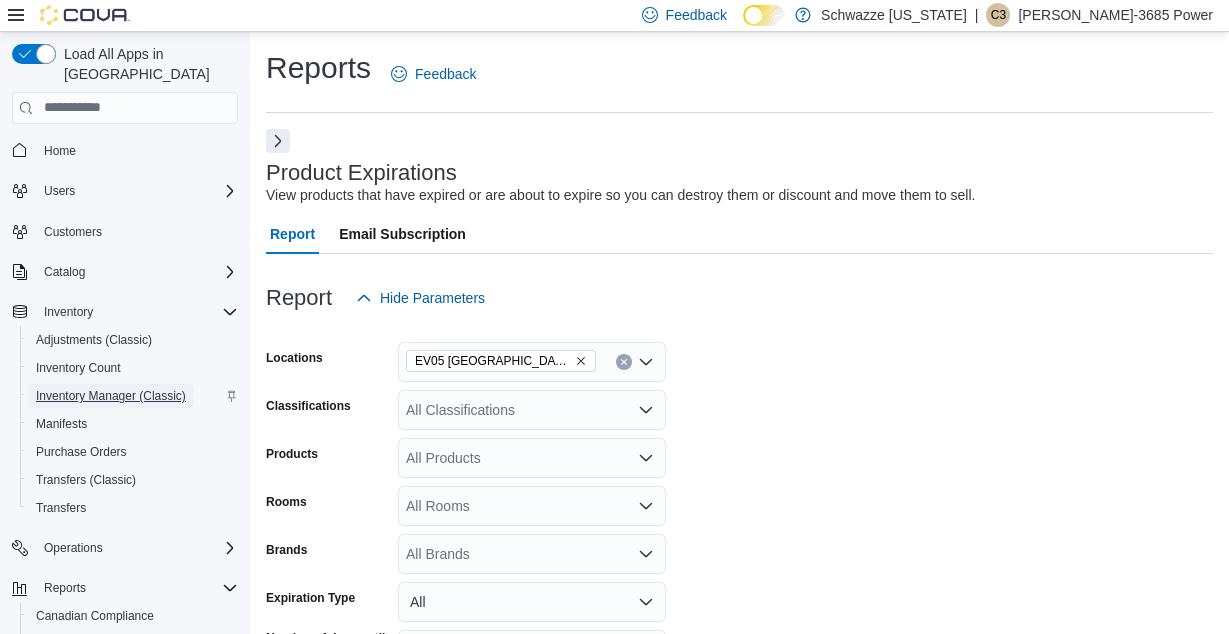 click on "Inventory Manager (Classic)" at bounding box center [111, 396] 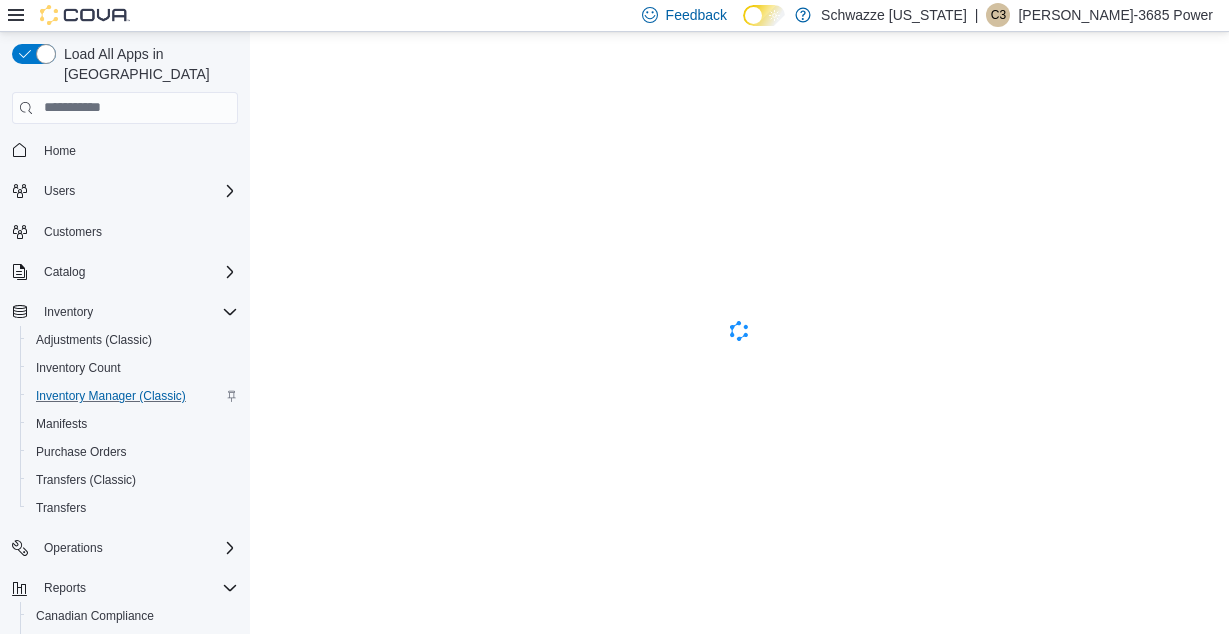 scroll, scrollTop: 0, scrollLeft: 0, axis: both 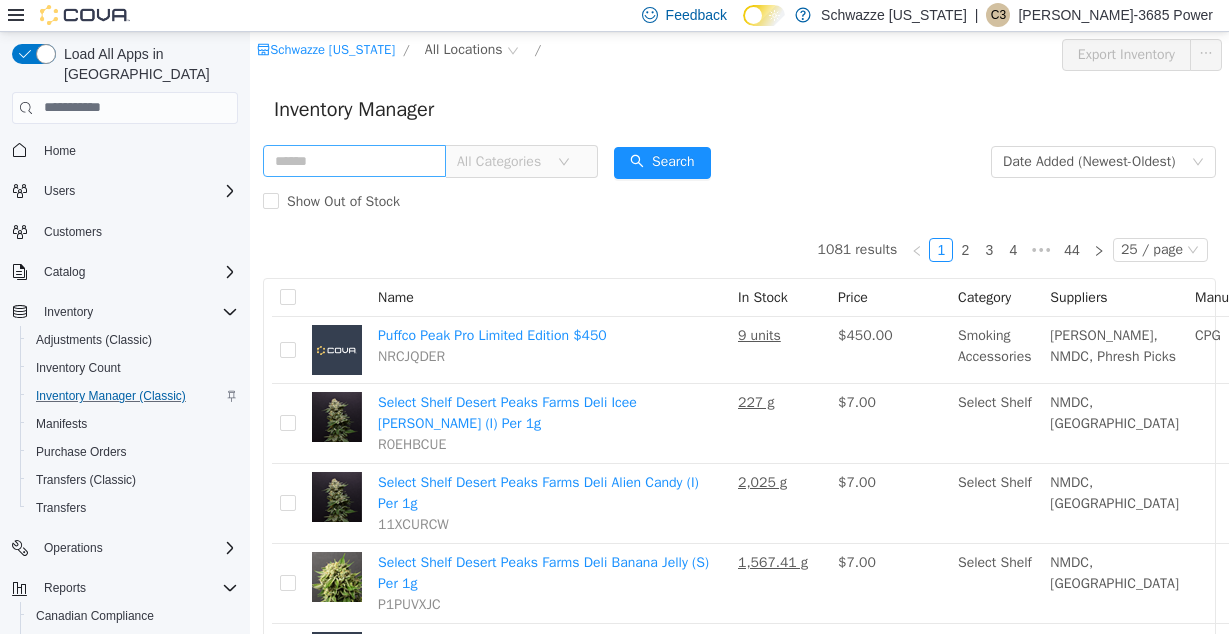 click at bounding box center [354, 160] 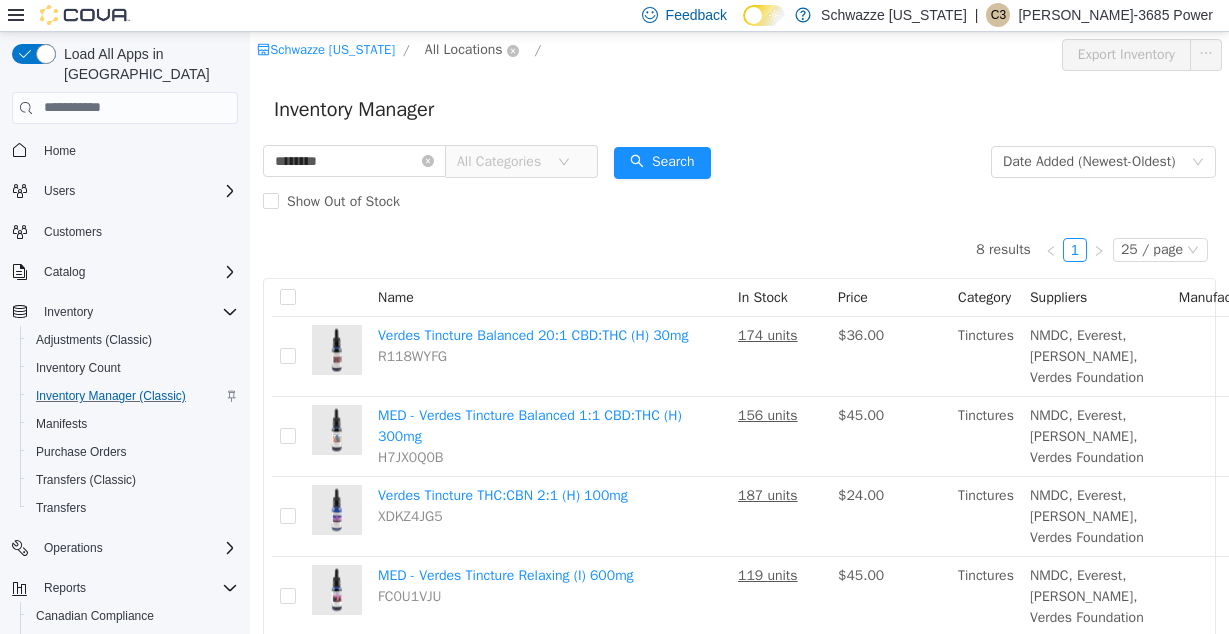 click on "All Locations" at bounding box center (464, 49) 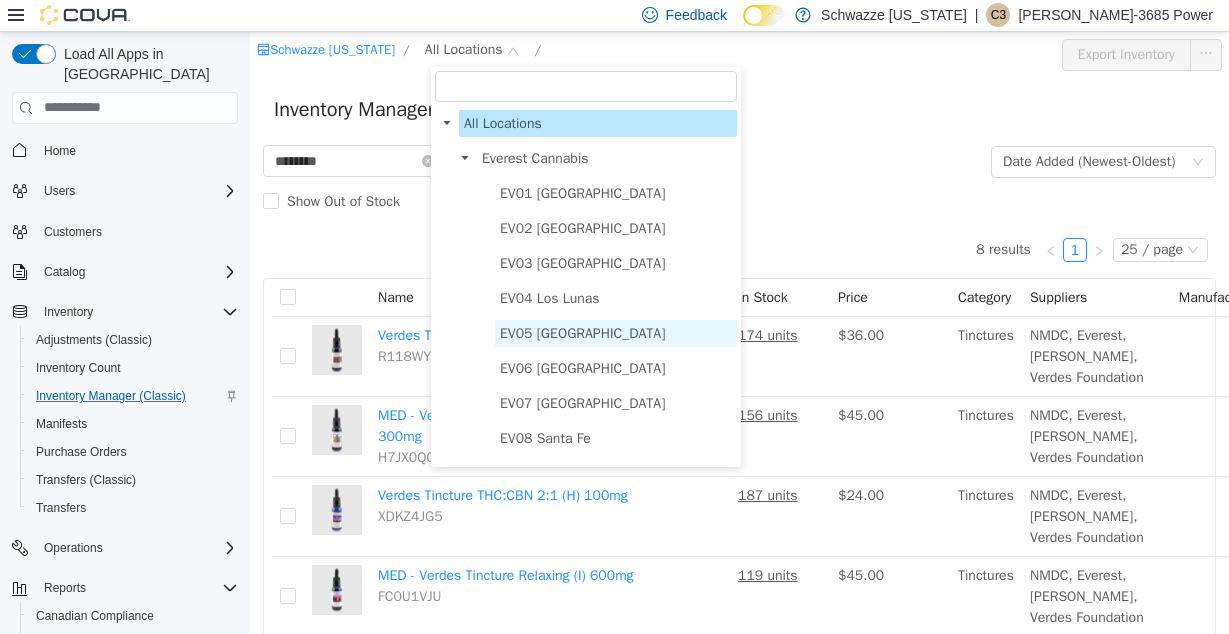 click on "EV05 [GEOGRAPHIC_DATA]" at bounding box center (582, 332) 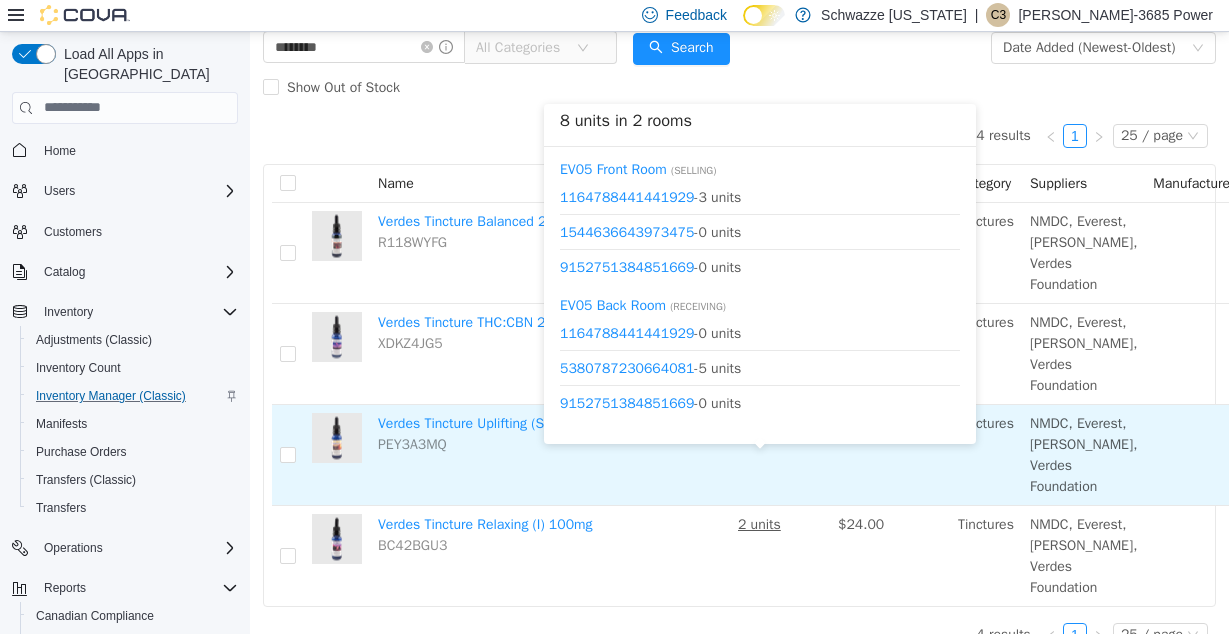 scroll, scrollTop: 0, scrollLeft: 0, axis: both 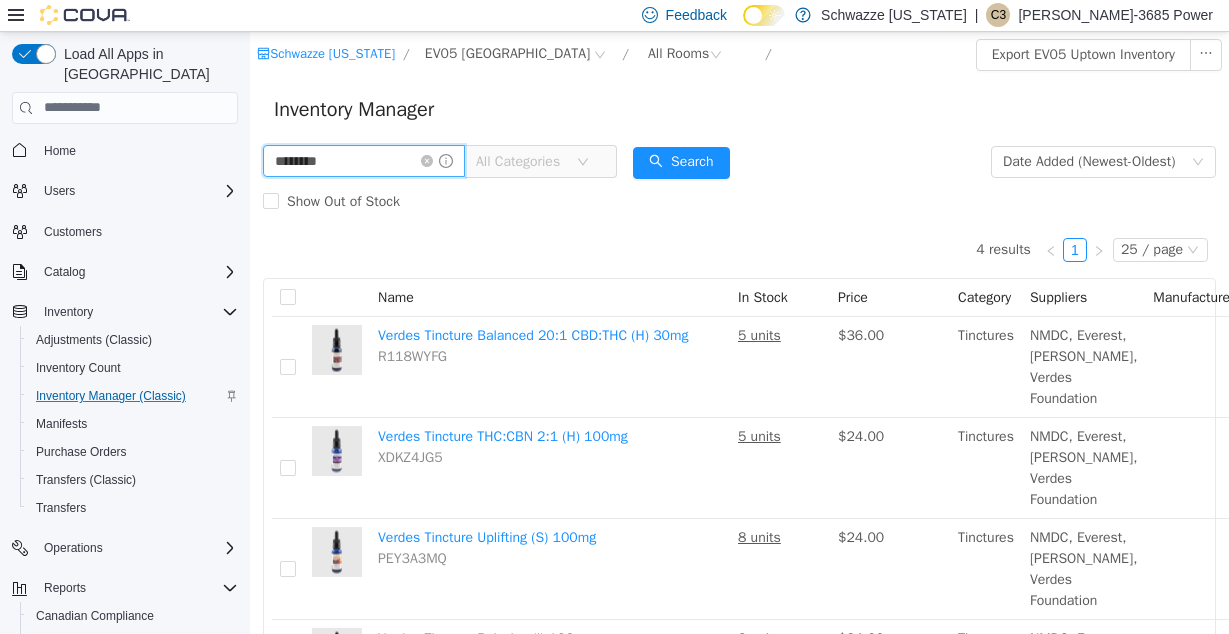 click on "********" at bounding box center (364, 160) 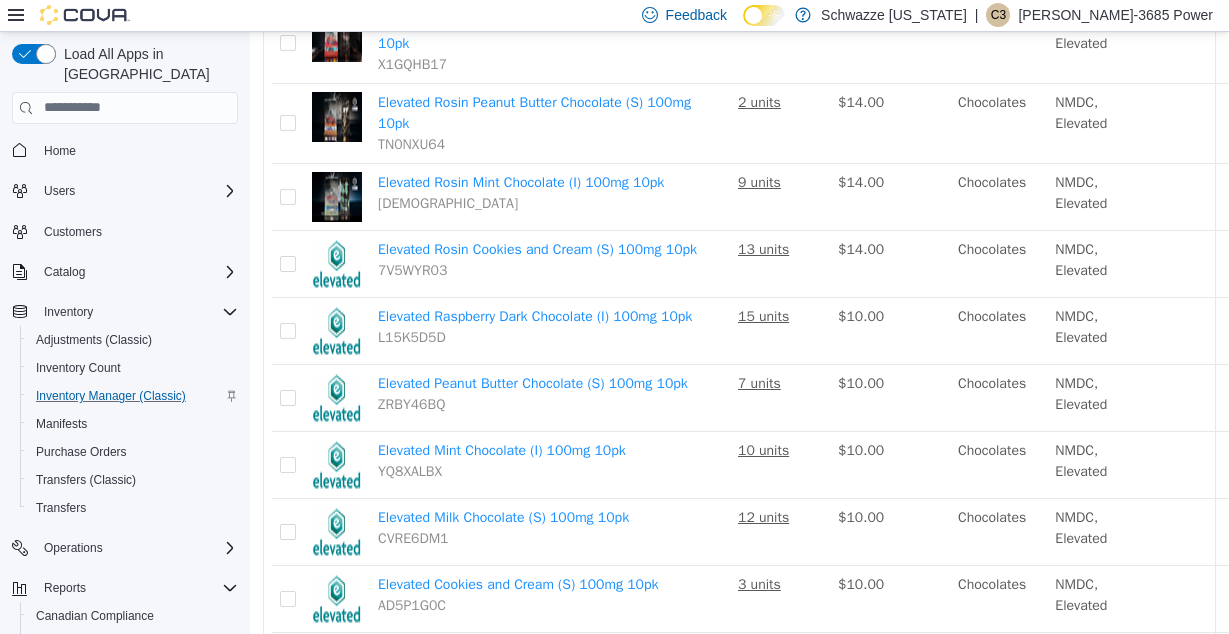 scroll, scrollTop: 0, scrollLeft: 0, axis: both 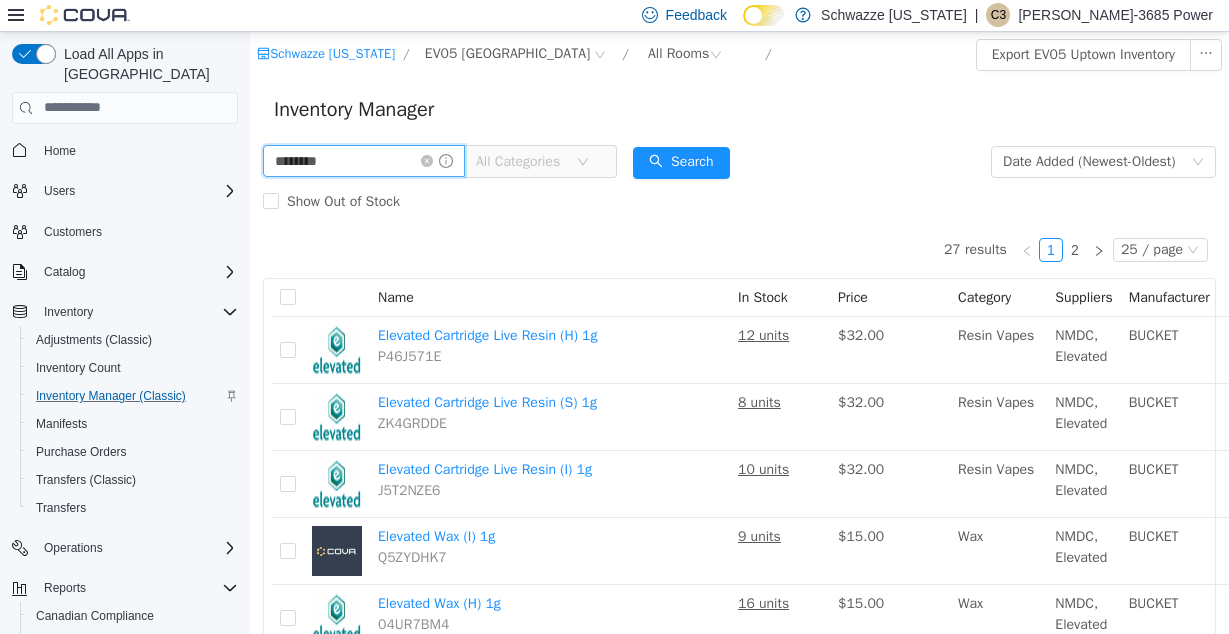 click on "********" at bounding box center [364, 160] 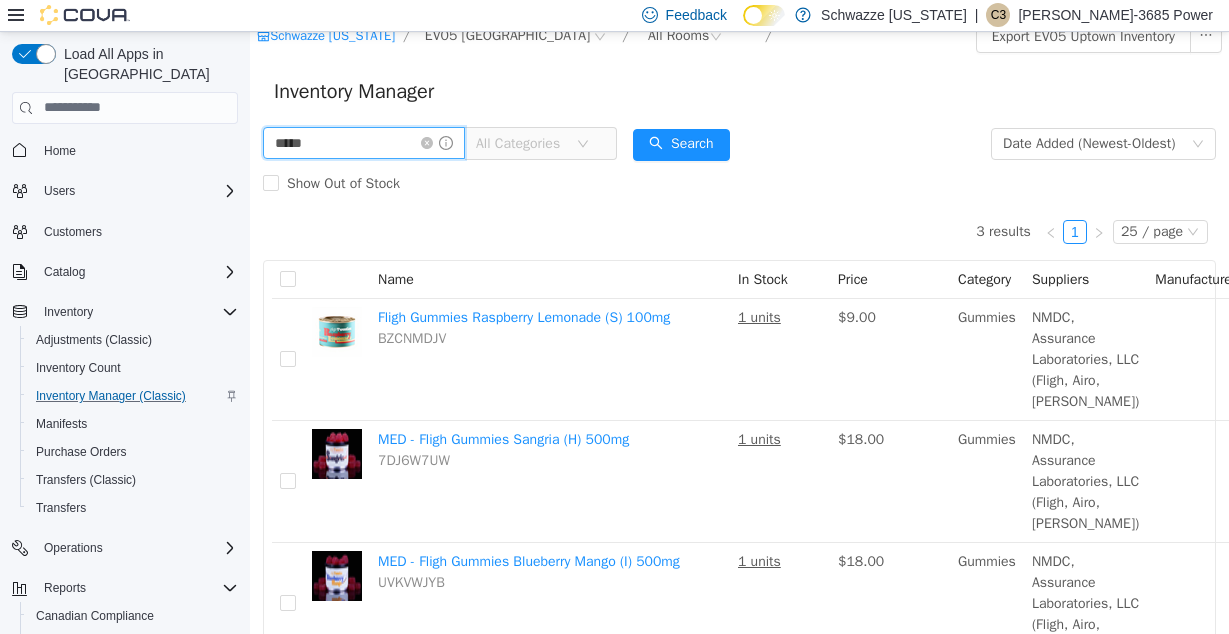 scroll, scrollTop: 105, scrollLeft: 0, axis: vertical 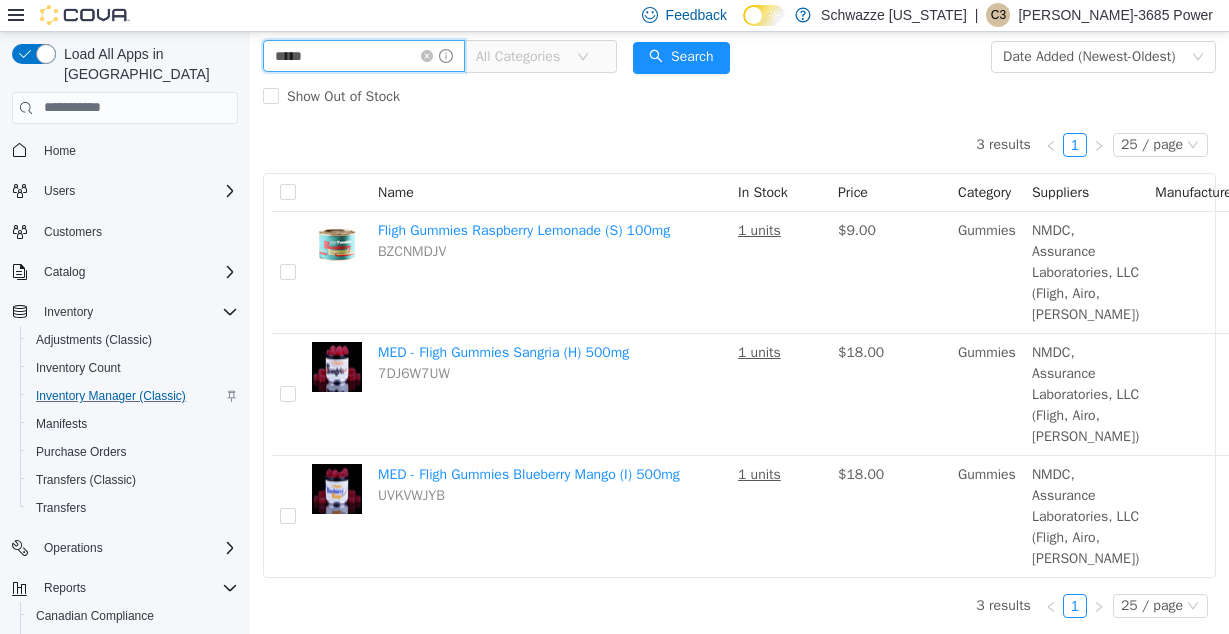 click on "*****" at bounding box center [364, 55] 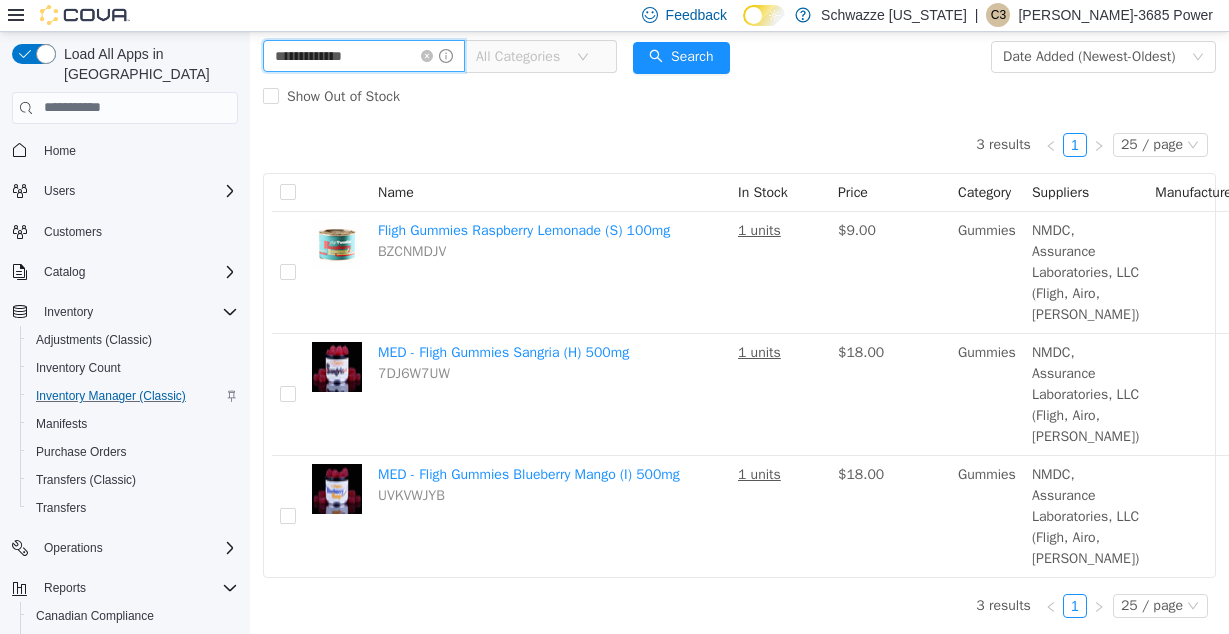 type on "**********" 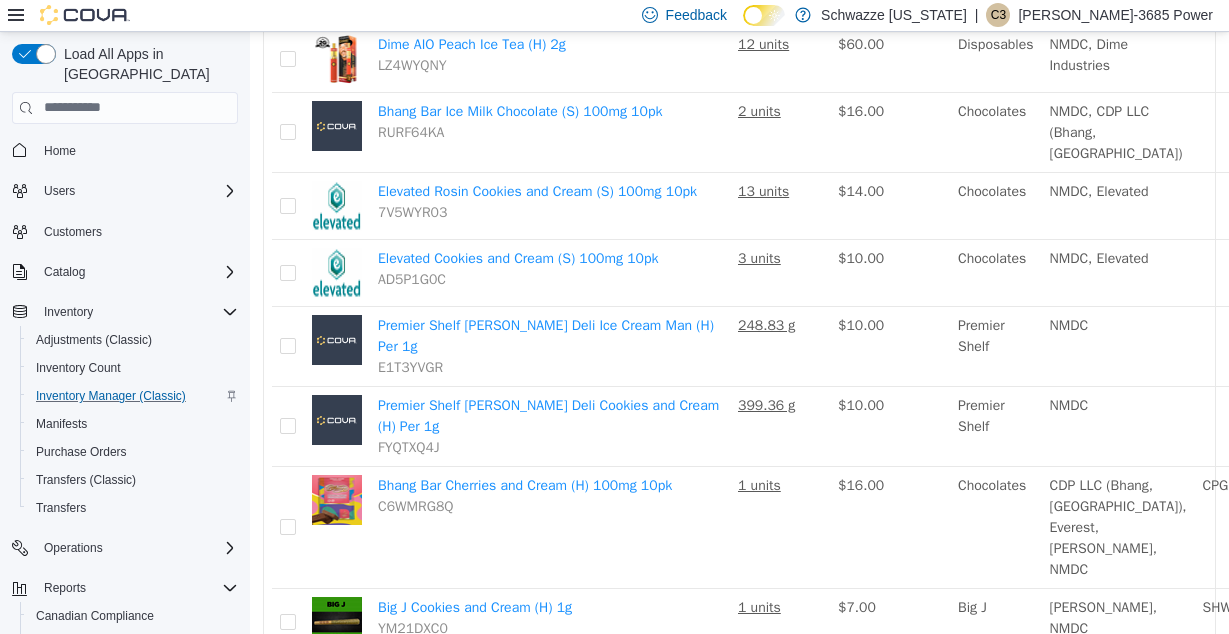 scroll, scrollTop: 458, scrollLeft: 0, axis: vertical 